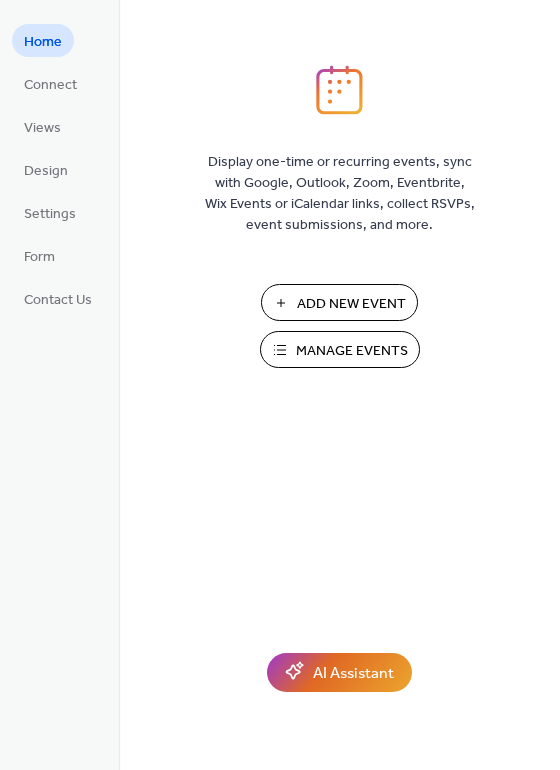 scroll, scrollTop: 0, scrollLeft: 0, axis: both 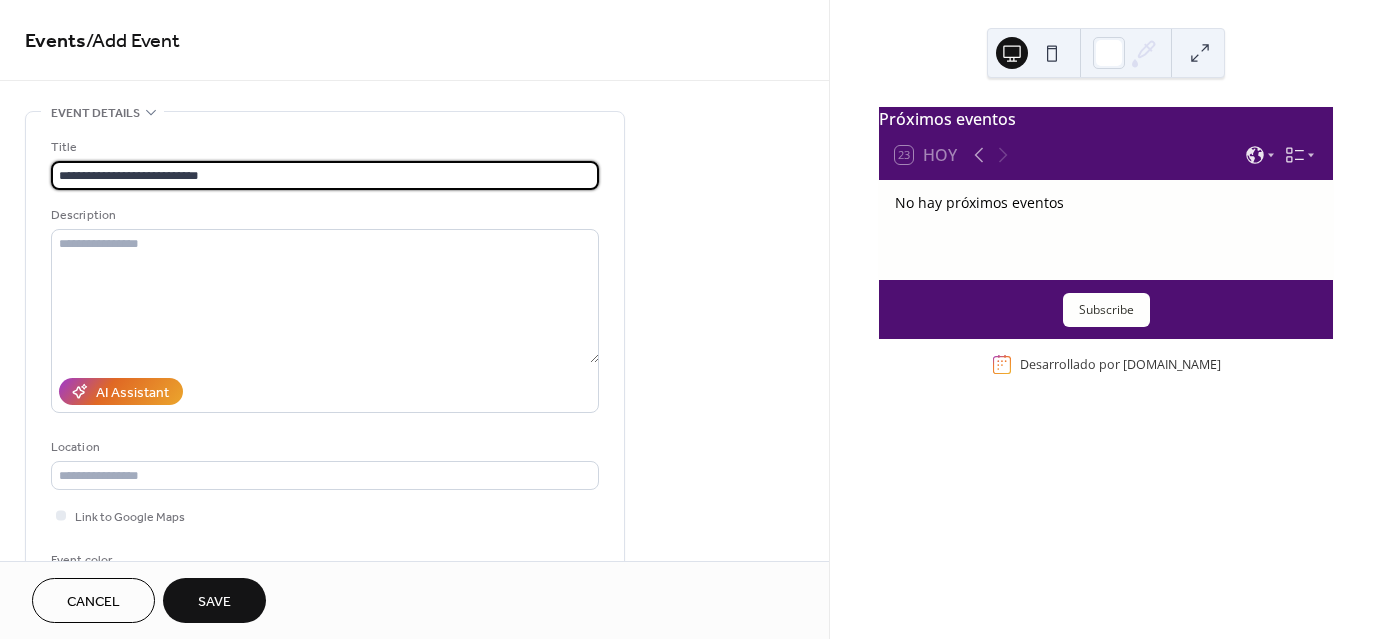 type on "**********" 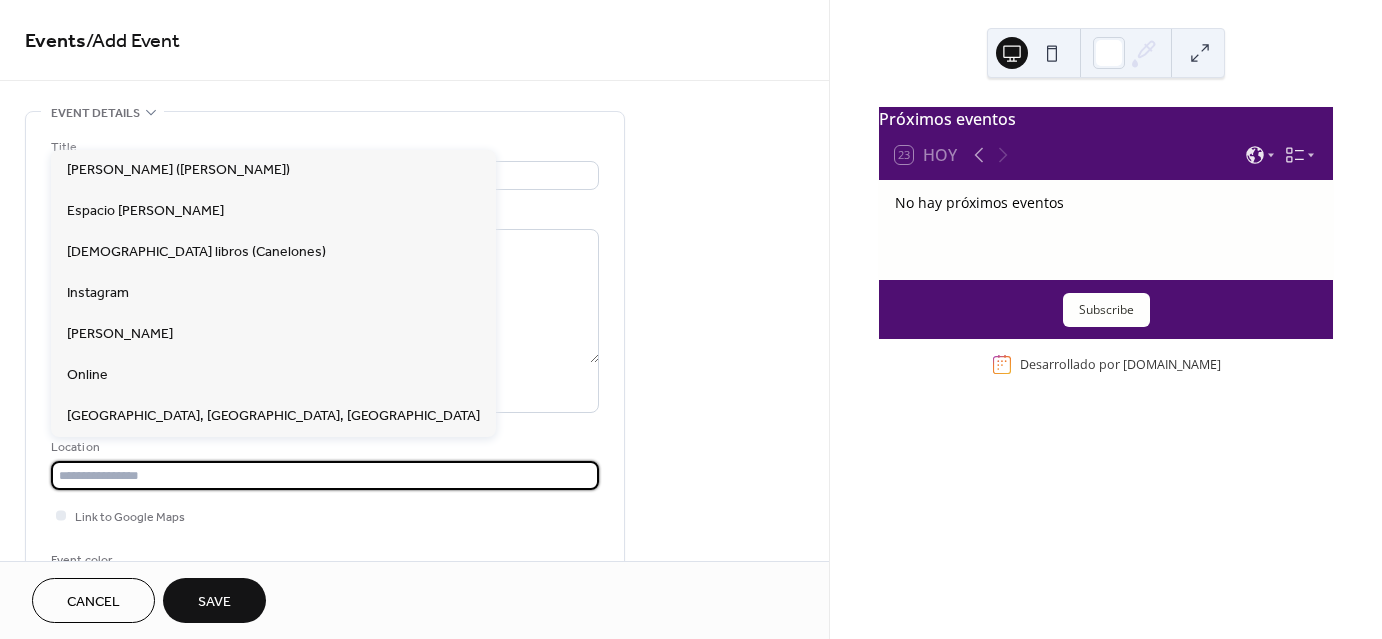 click at bounding box center [325, 475] 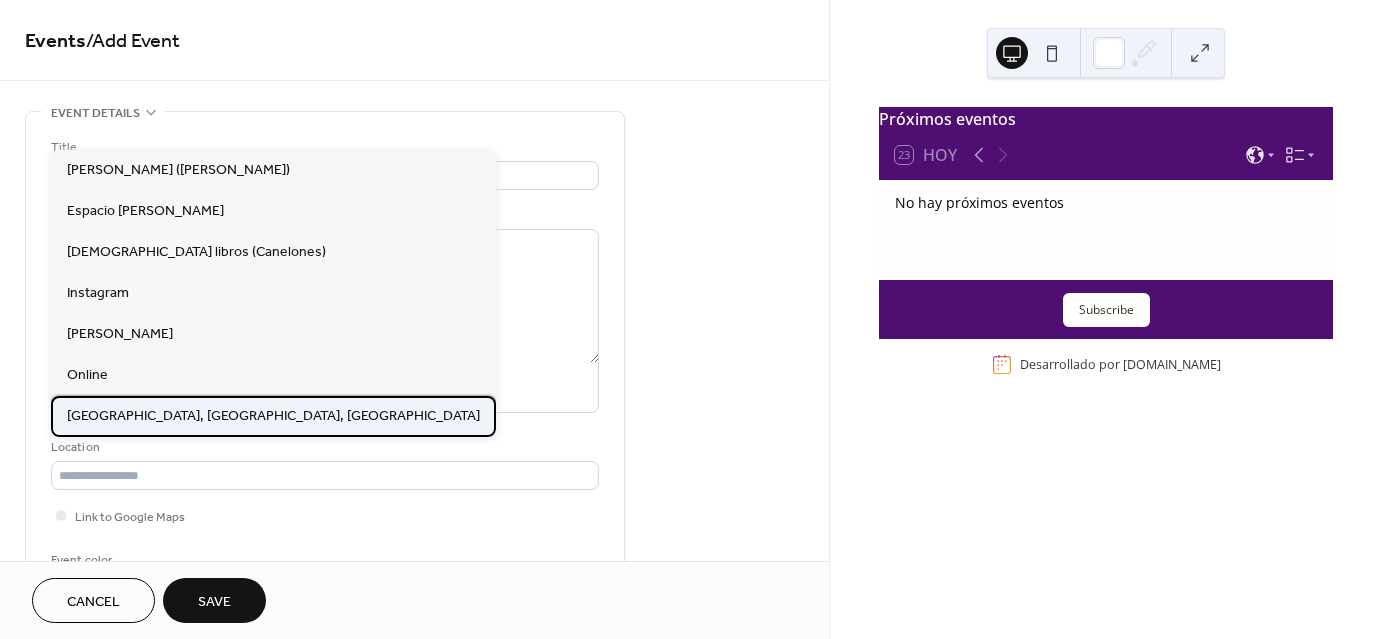 click on "[GEOGRAPHIC_DATA], [GEOGRAPHIC_DATA], [GEOGRAPHIC_DATA]" at bounding box center (273, 416) 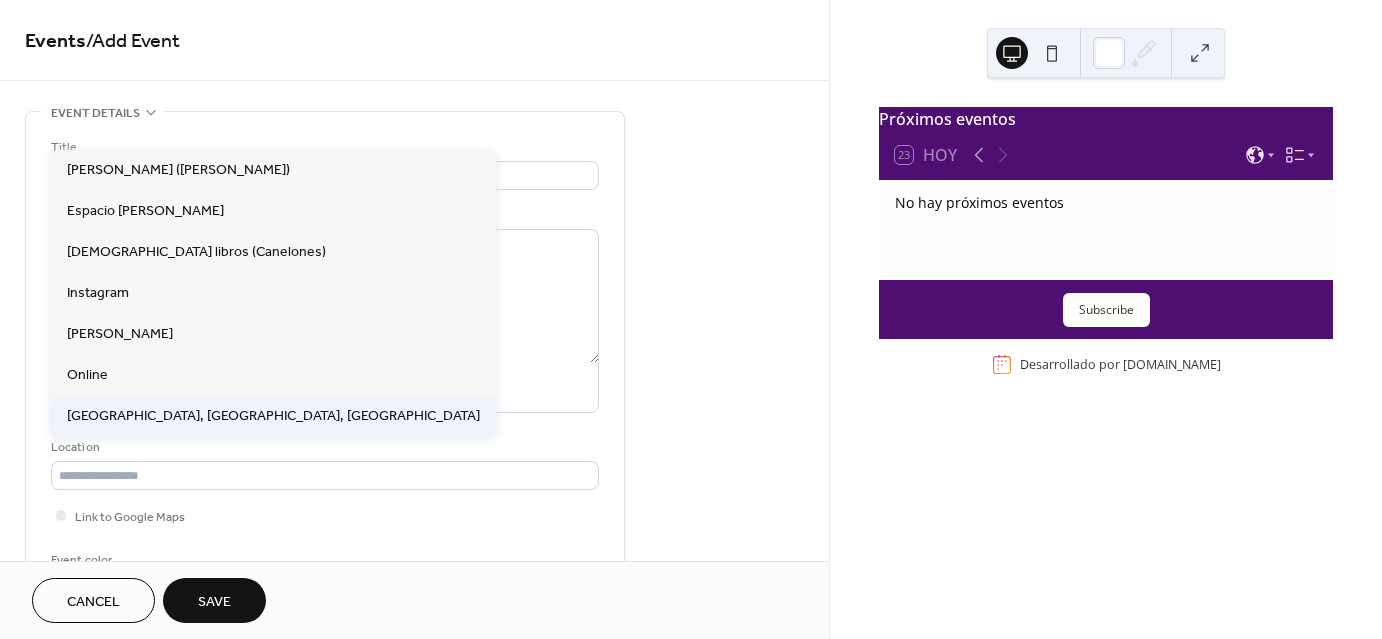 type on "**********" 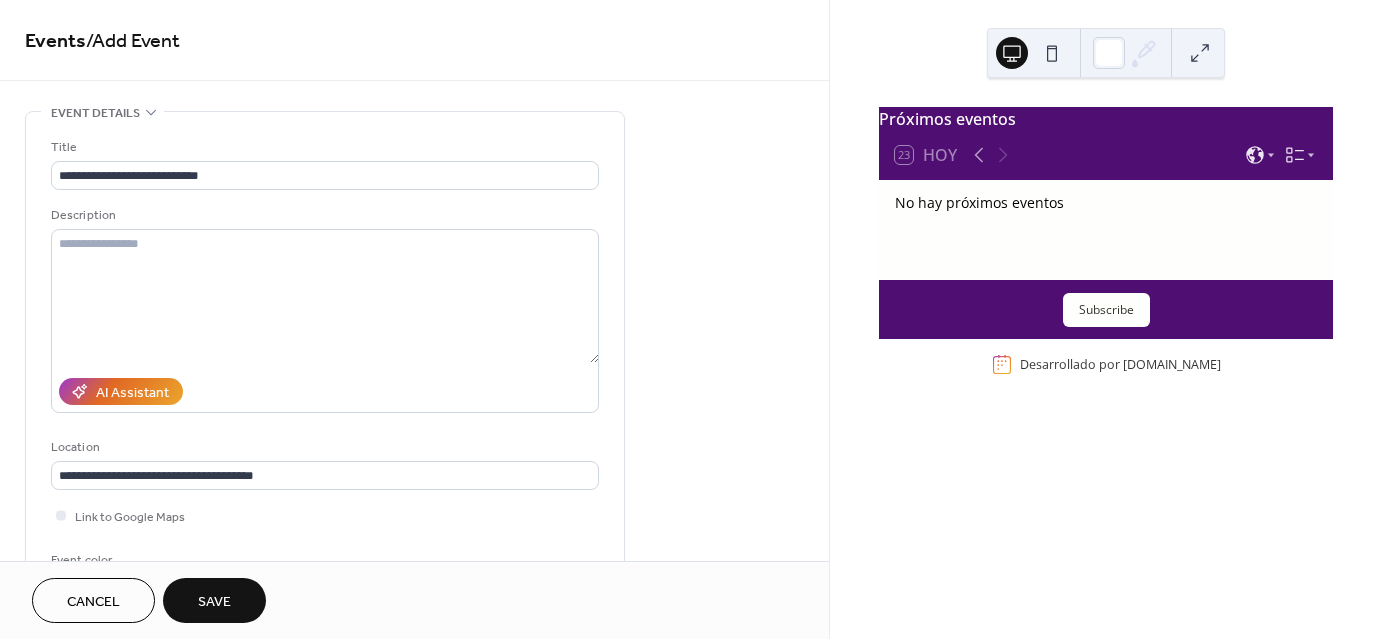 drag, startPoint x: 824, startPoint y: 208, endPoint x: 821, endPoint y: 280, distance: 72.06247 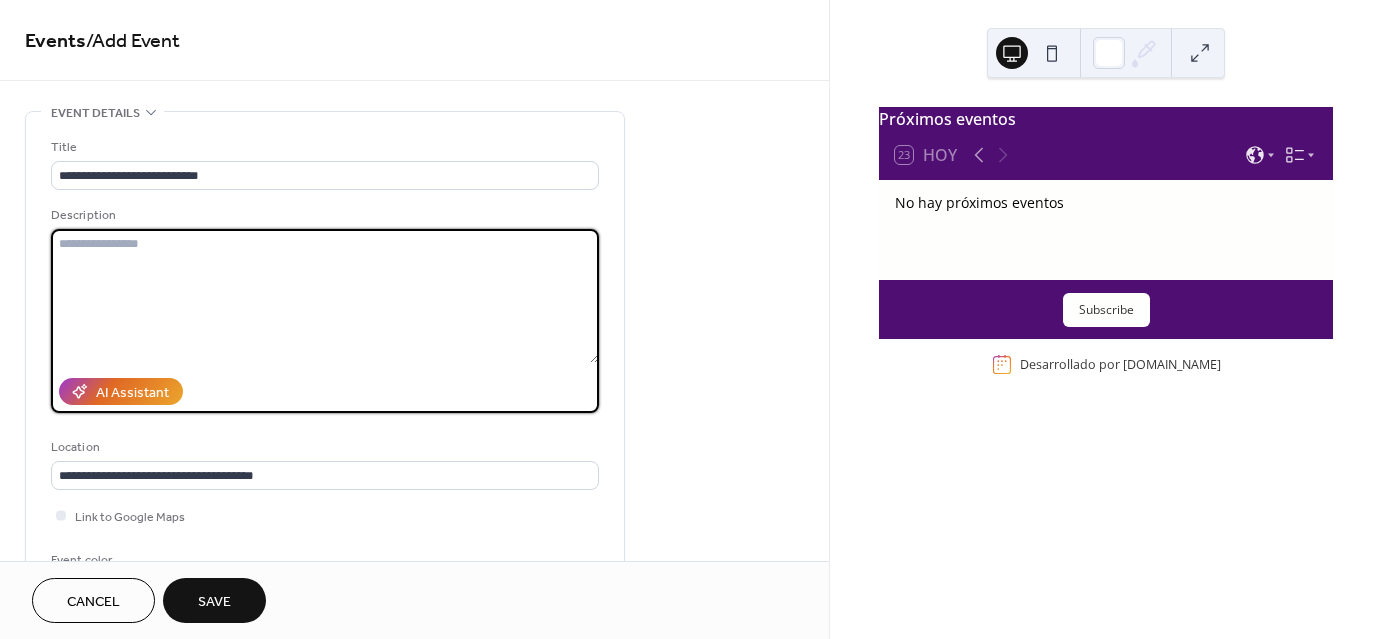 click at bounding box center [325, 296] 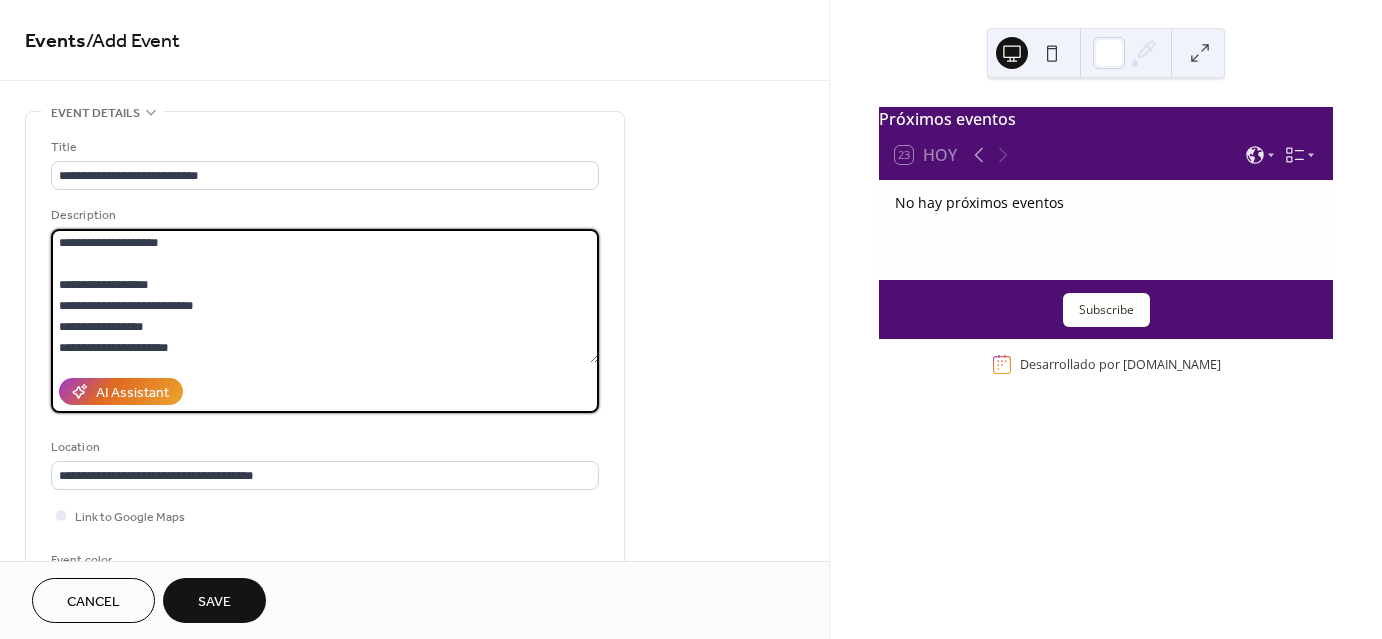 scroll, scrollTop: 0, scrollLeft: 0, axis: both 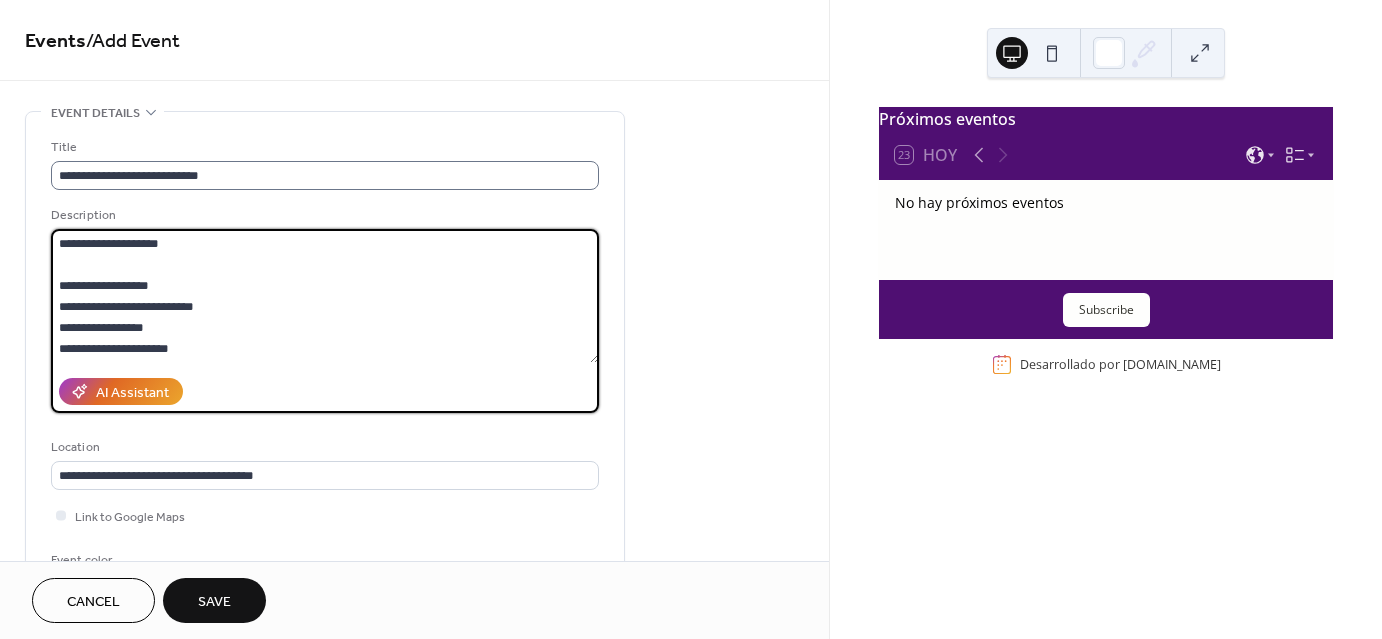 type on "**********" 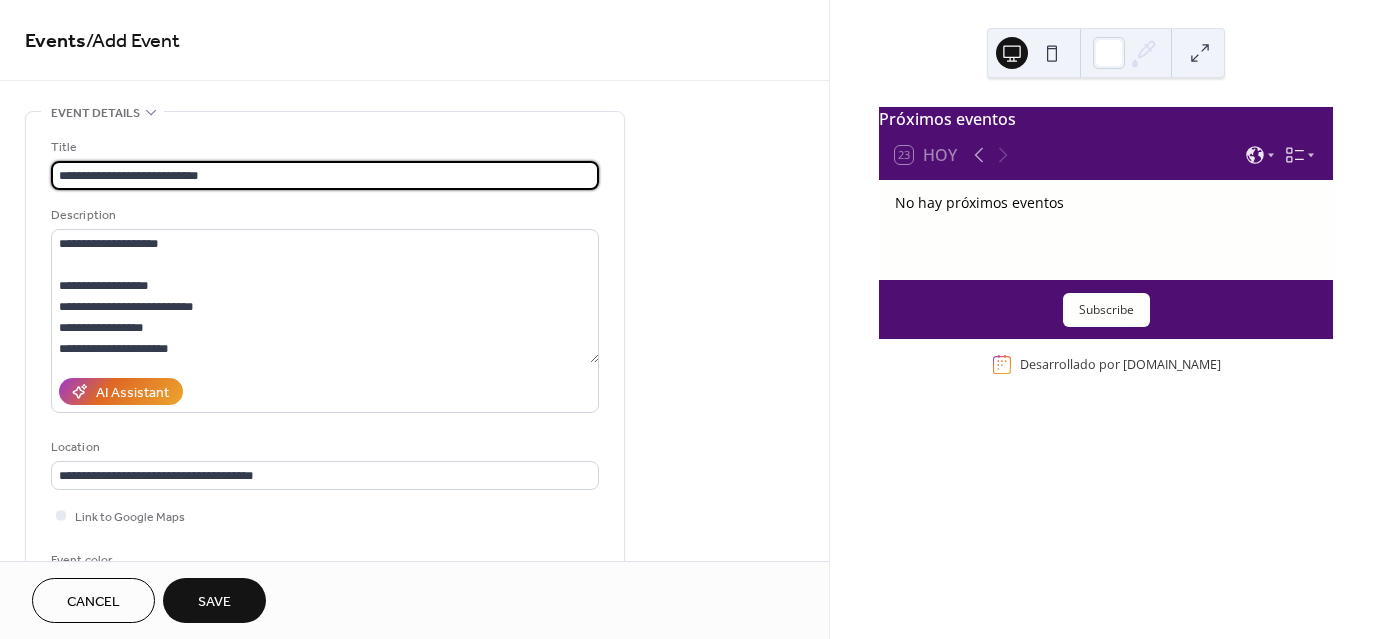 click on "**********" at bounding box center (325, 175) 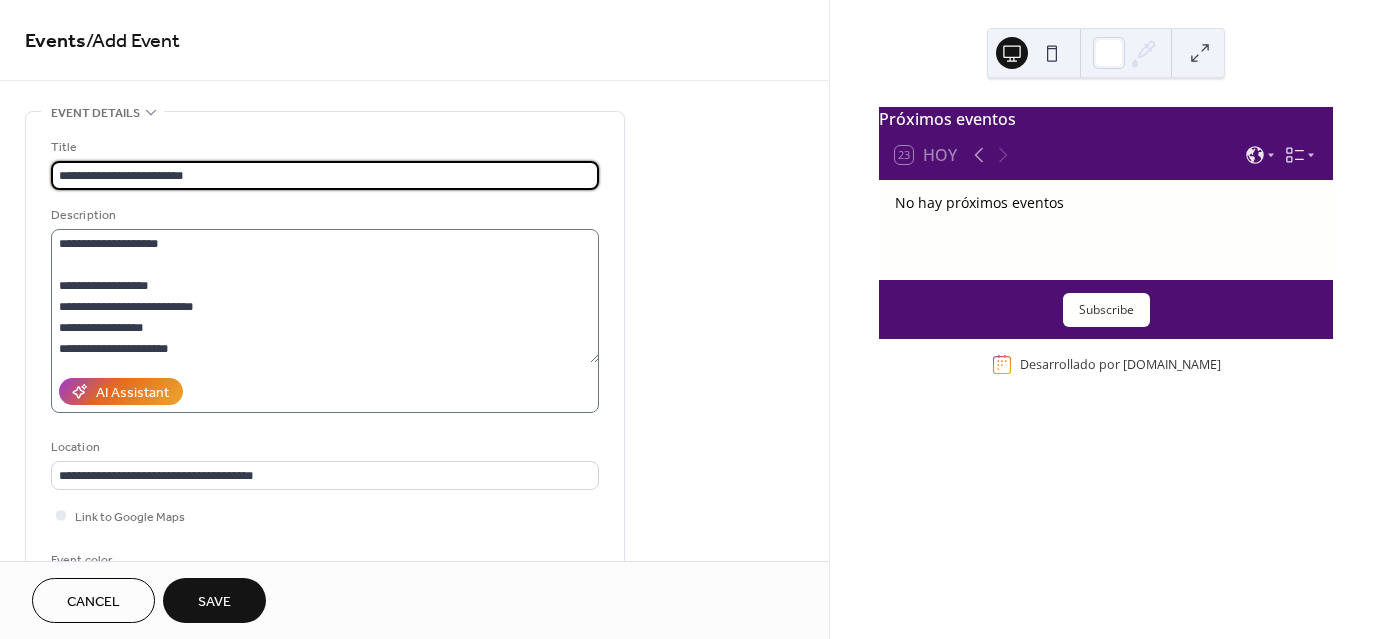 type on "**********" 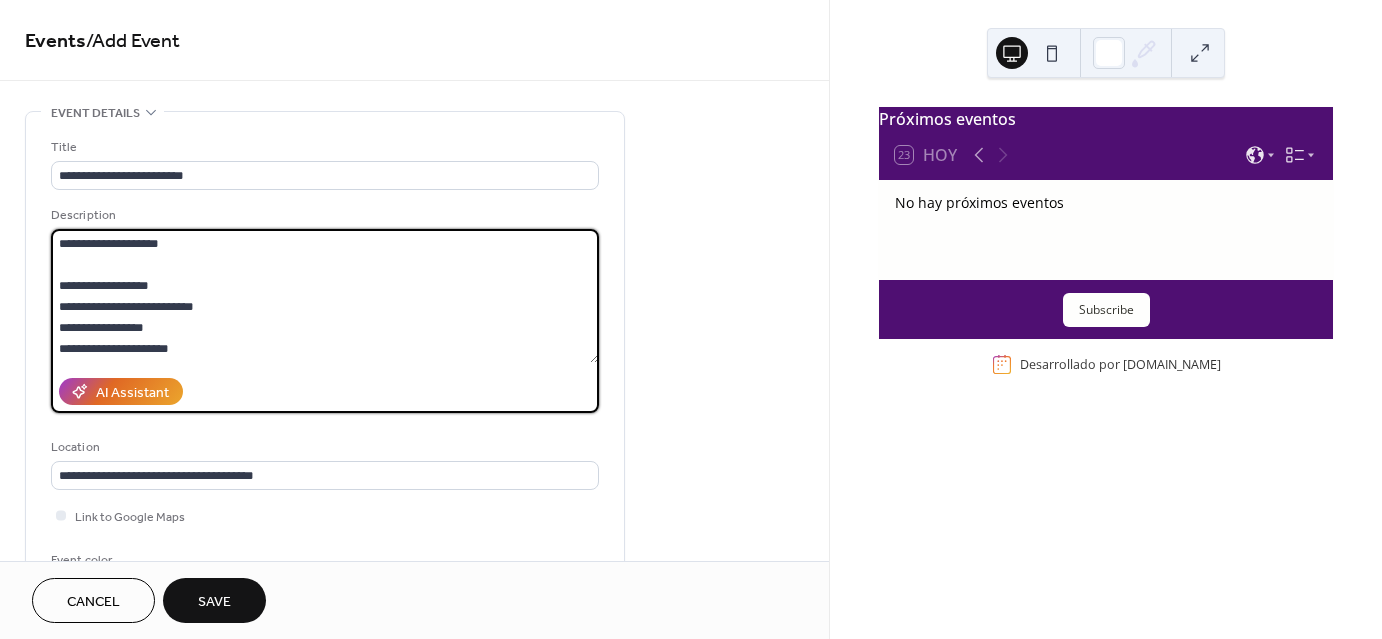 drag, startPoint x: 590, startPoint y: 268, endPoint x: 591, endPoint y: 288, distance: 20.024984 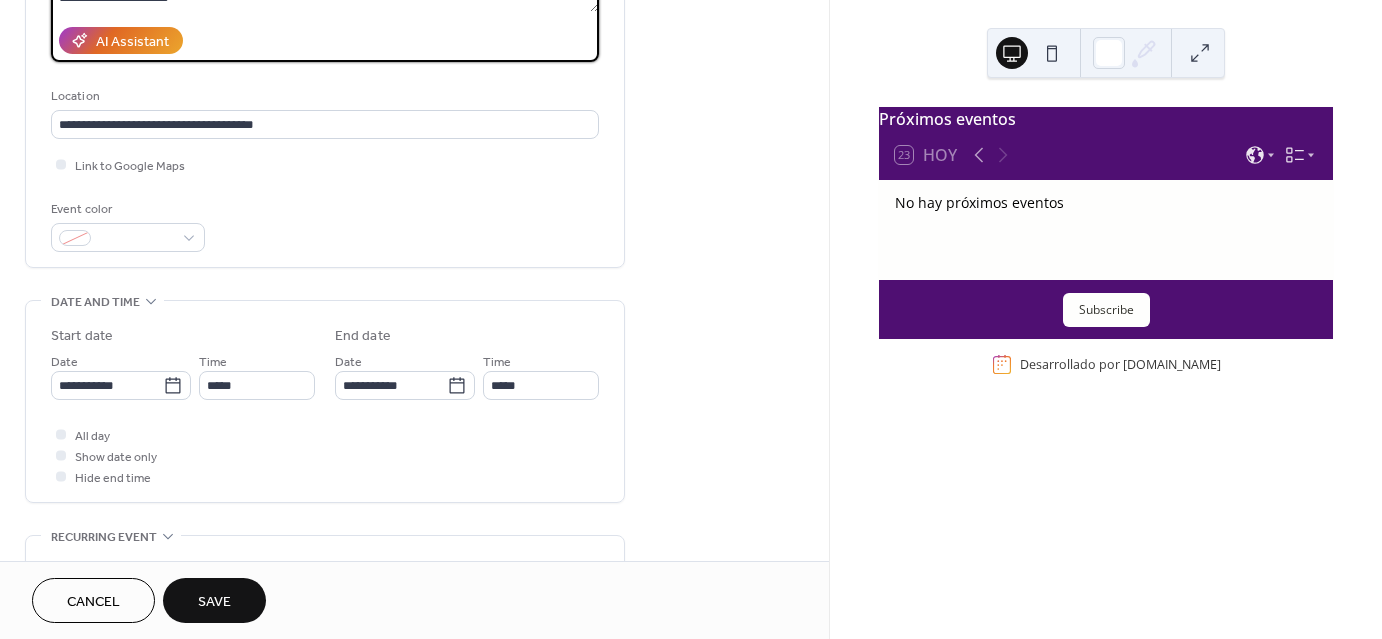 scroll, scrollTop: 404, scrollLeft: 0, axis: vertical 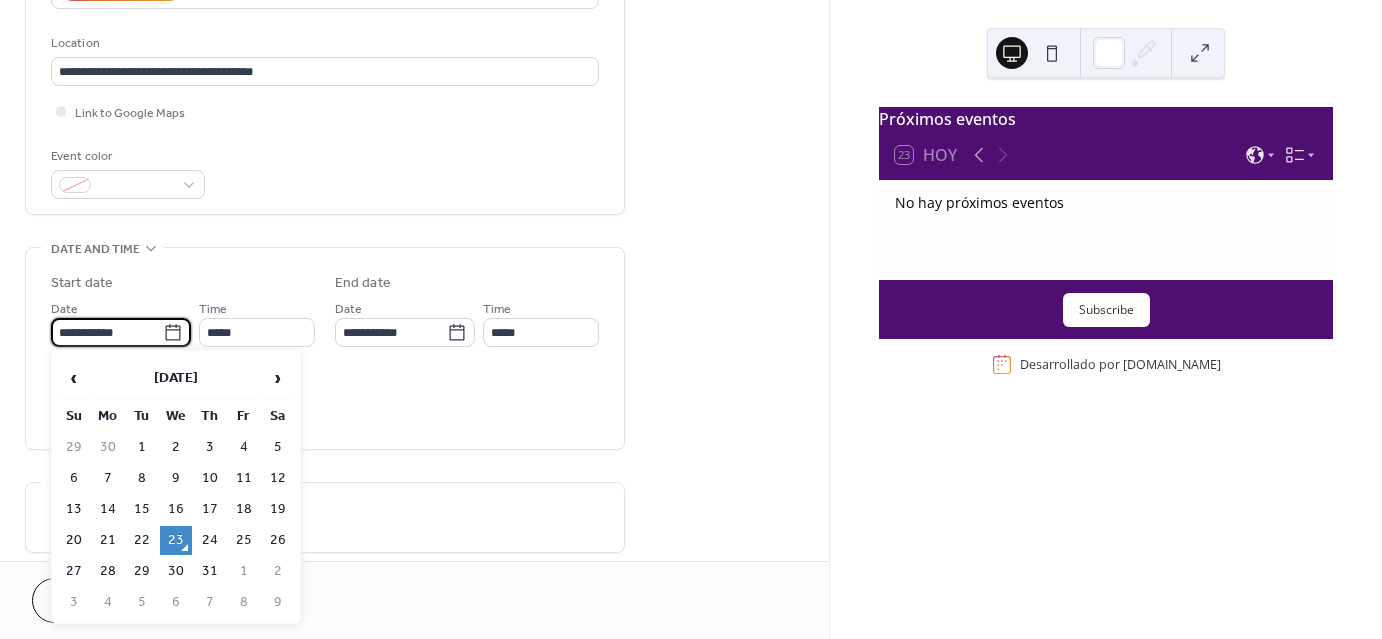 click on "**********" at bounding box center (107, 332) 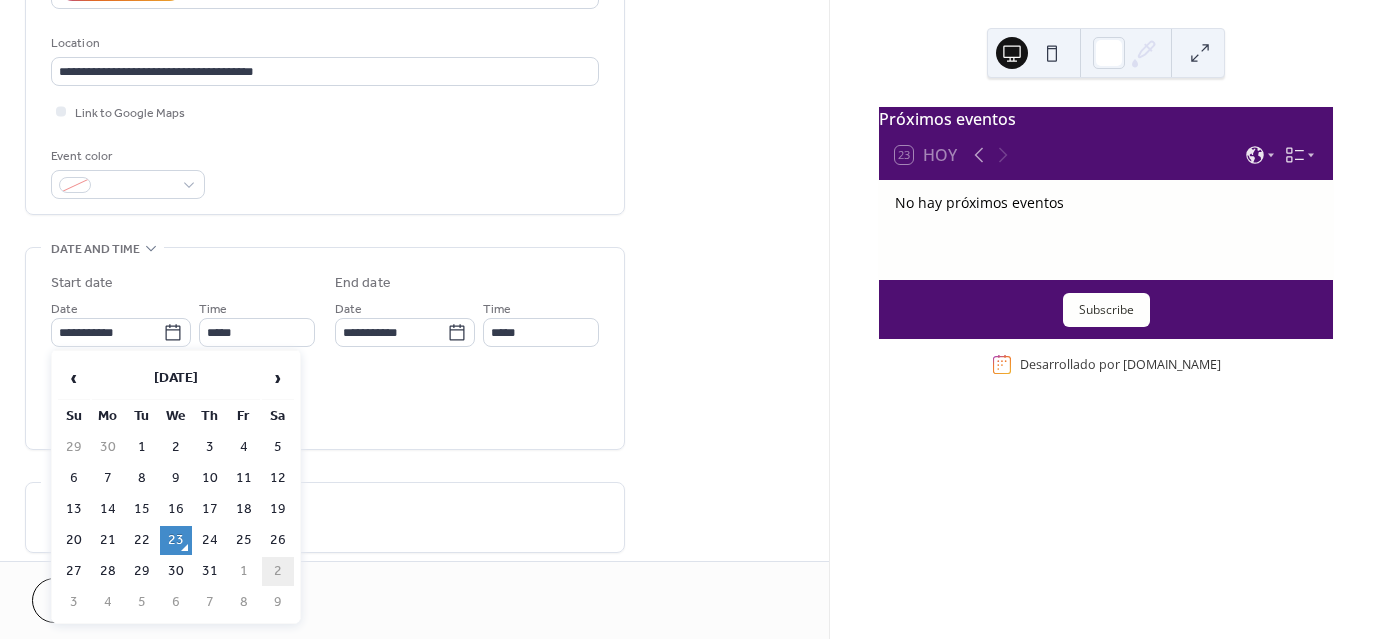 click on "2" at bounding box center [278, 571] 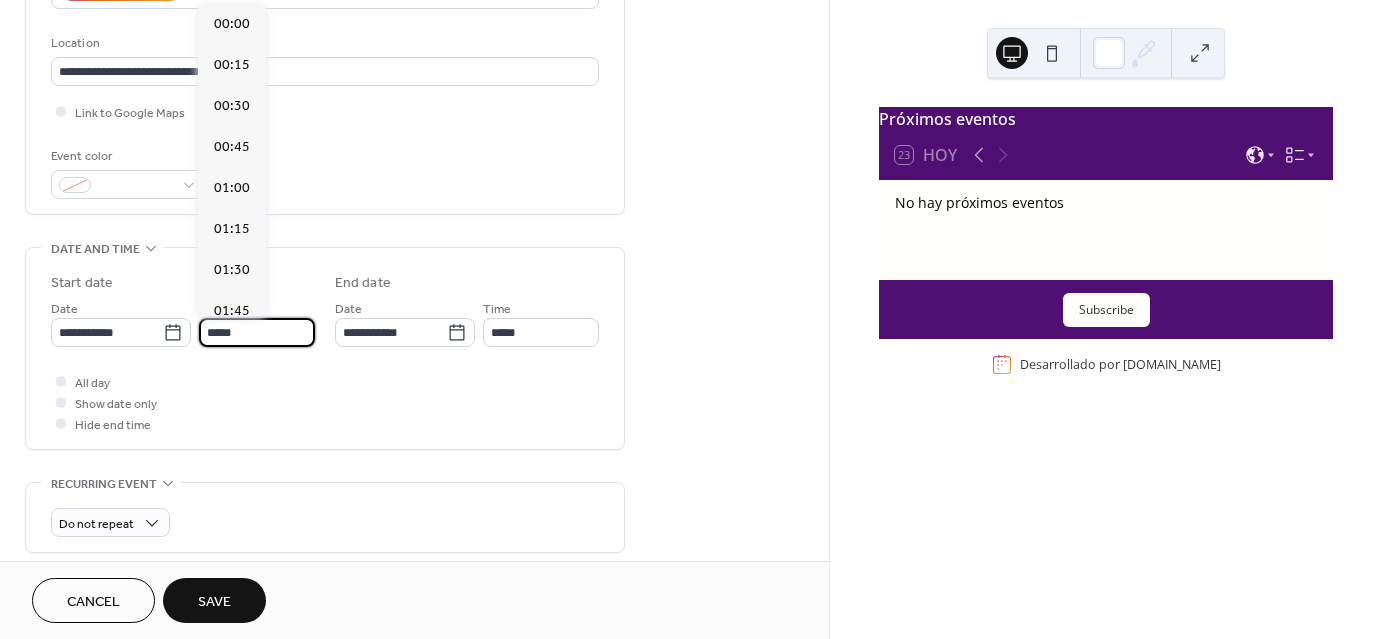 click on "*****" at bounding box center [257, 332] 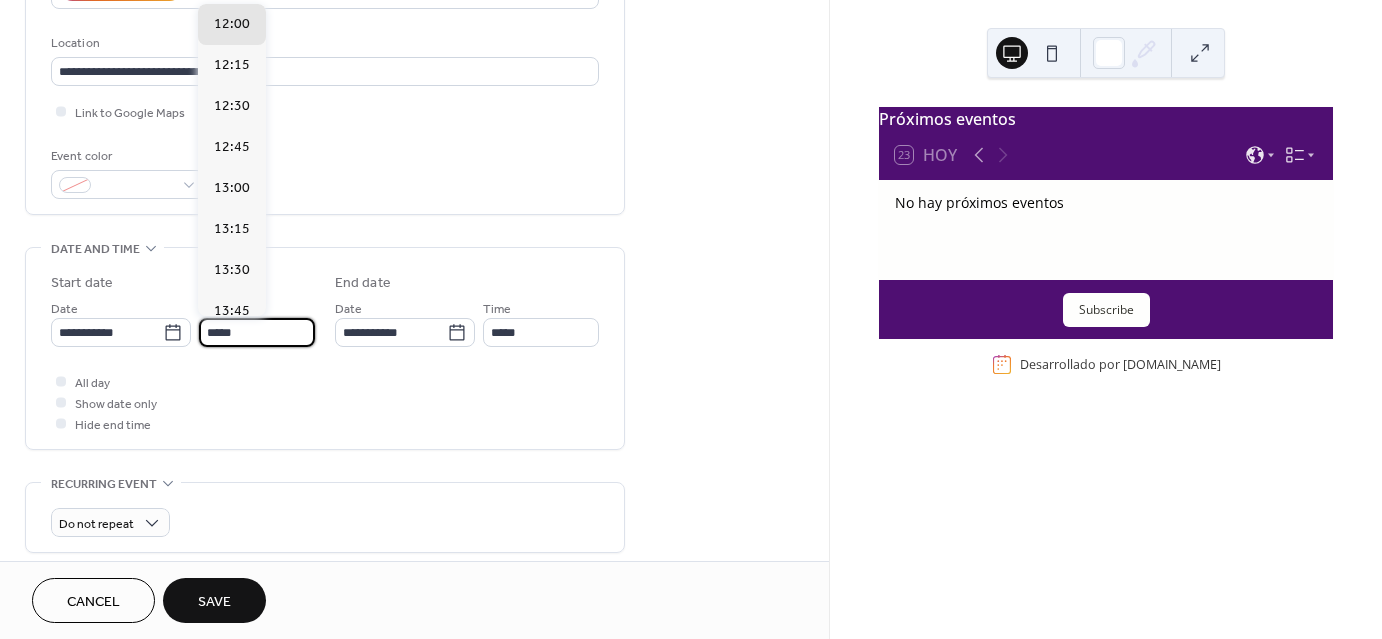 scroll, scrollTop: 2241, scrollLeft: 0, axis: vertical 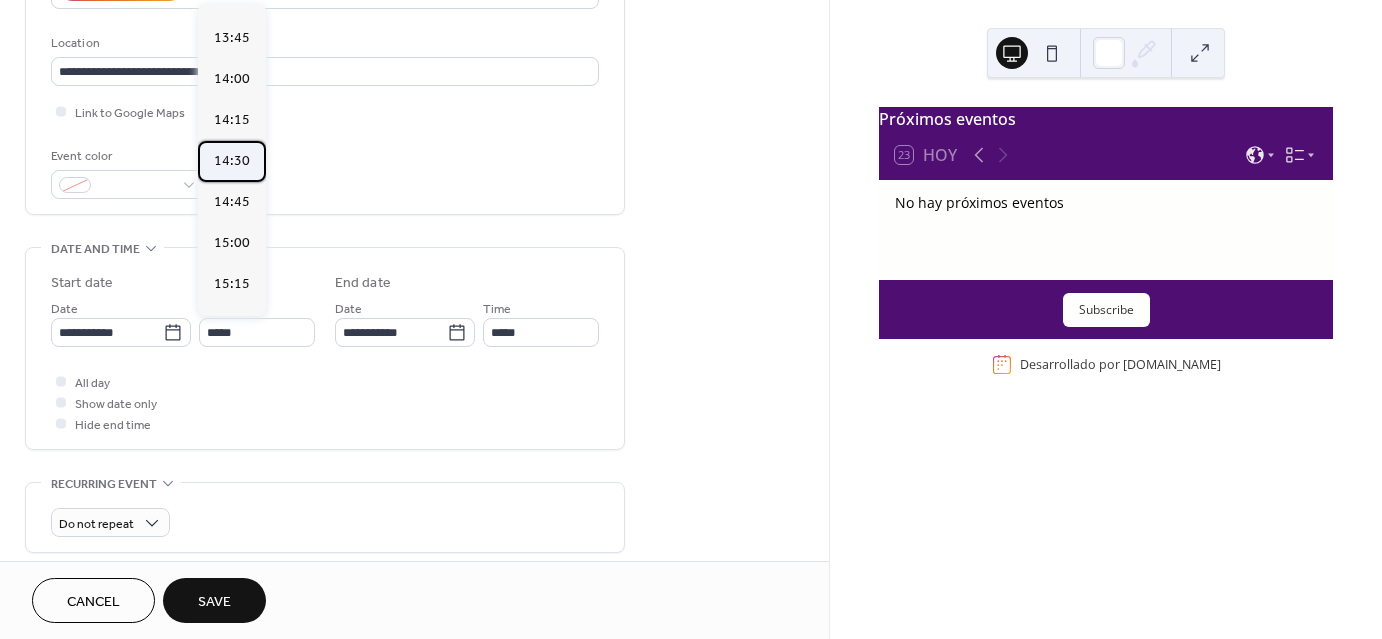 click on "14:30" at bounding box center [232, 161] 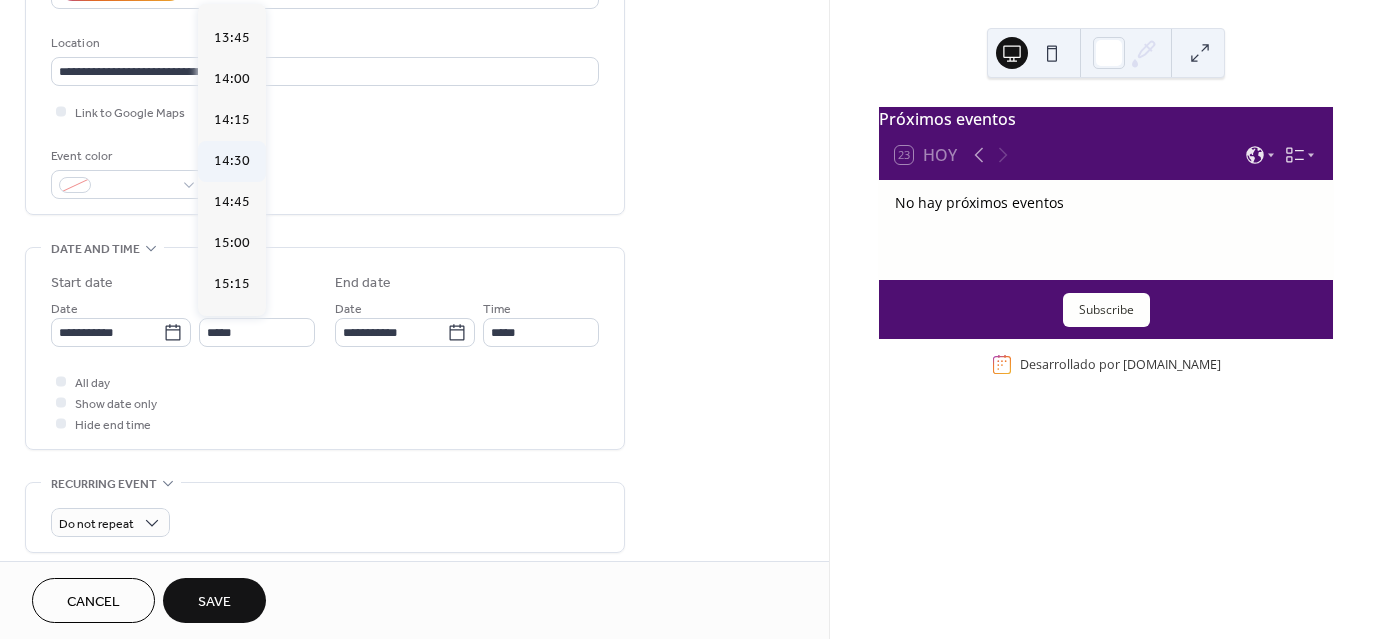 type on "*****" 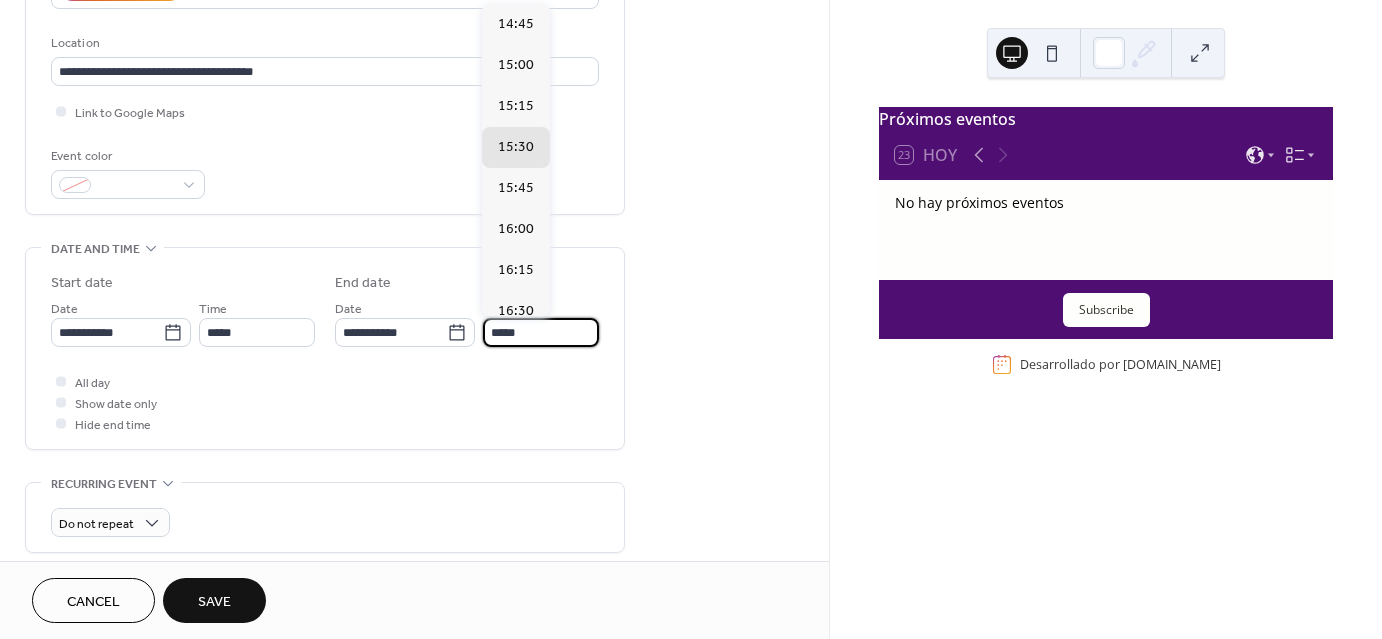 click on "*****" at bounding box center [541, 332] 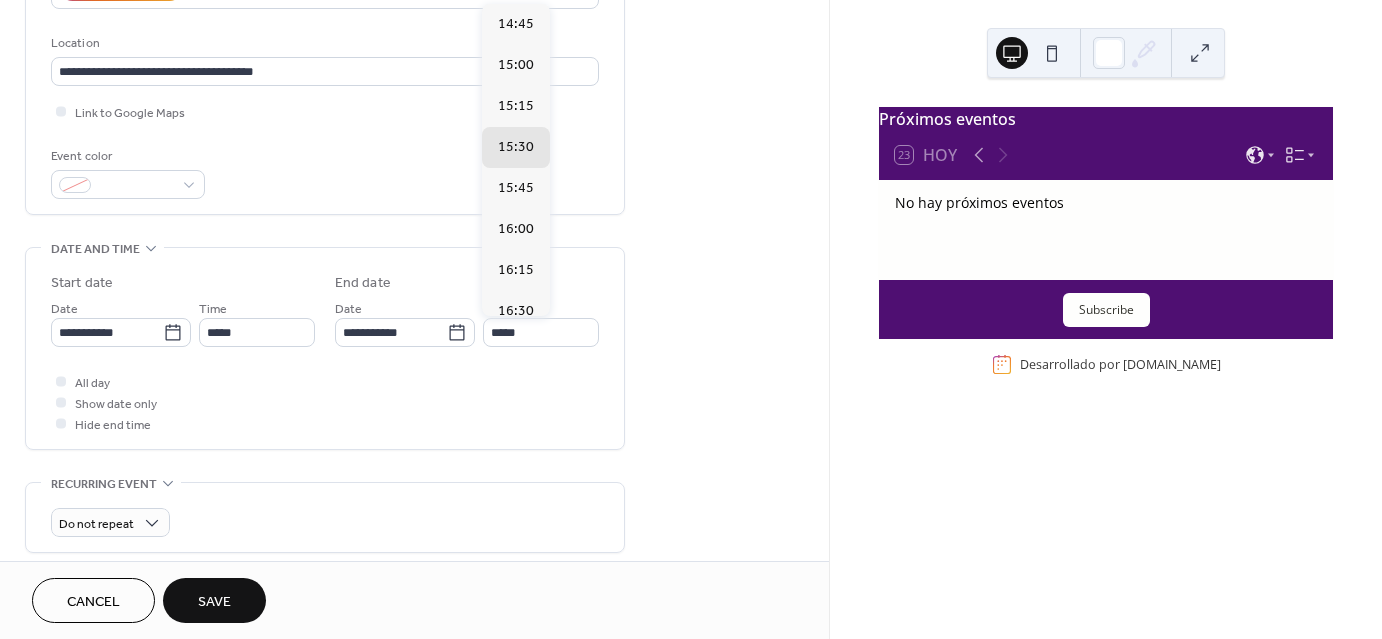 scroll, scrollTop: 273, scrollLeft: 0, axis: vertical 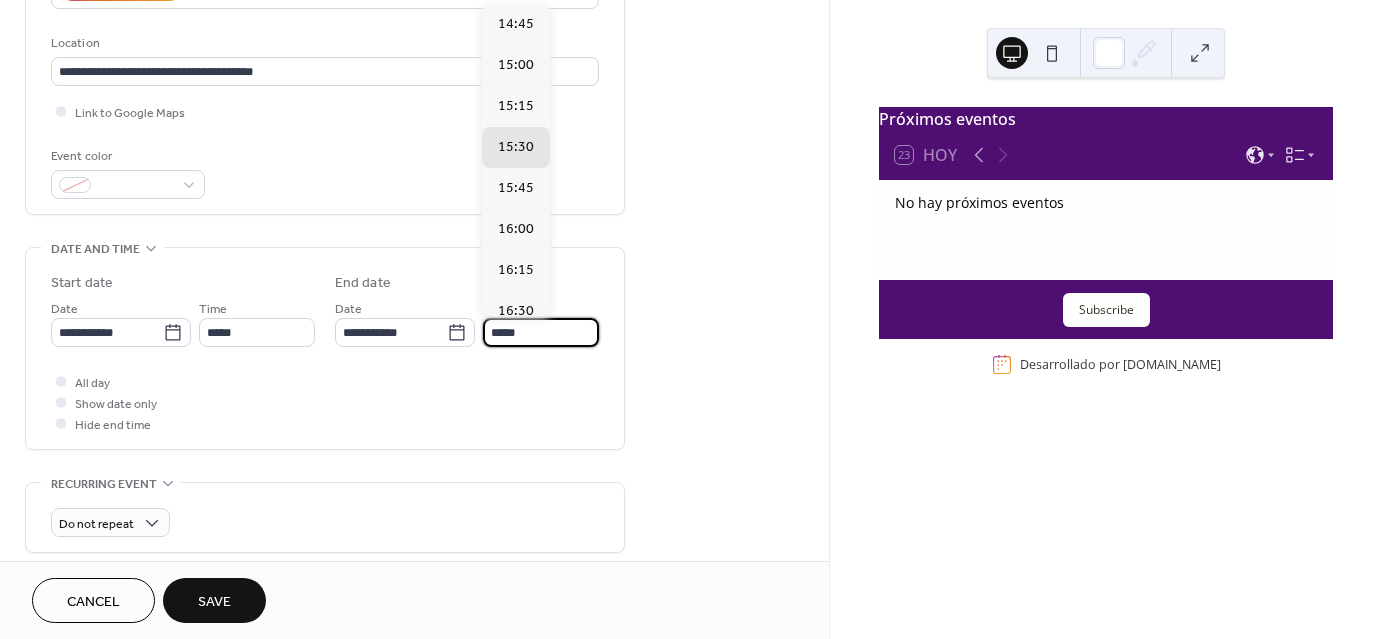 click on "*****" at bounding box center [541, 332] 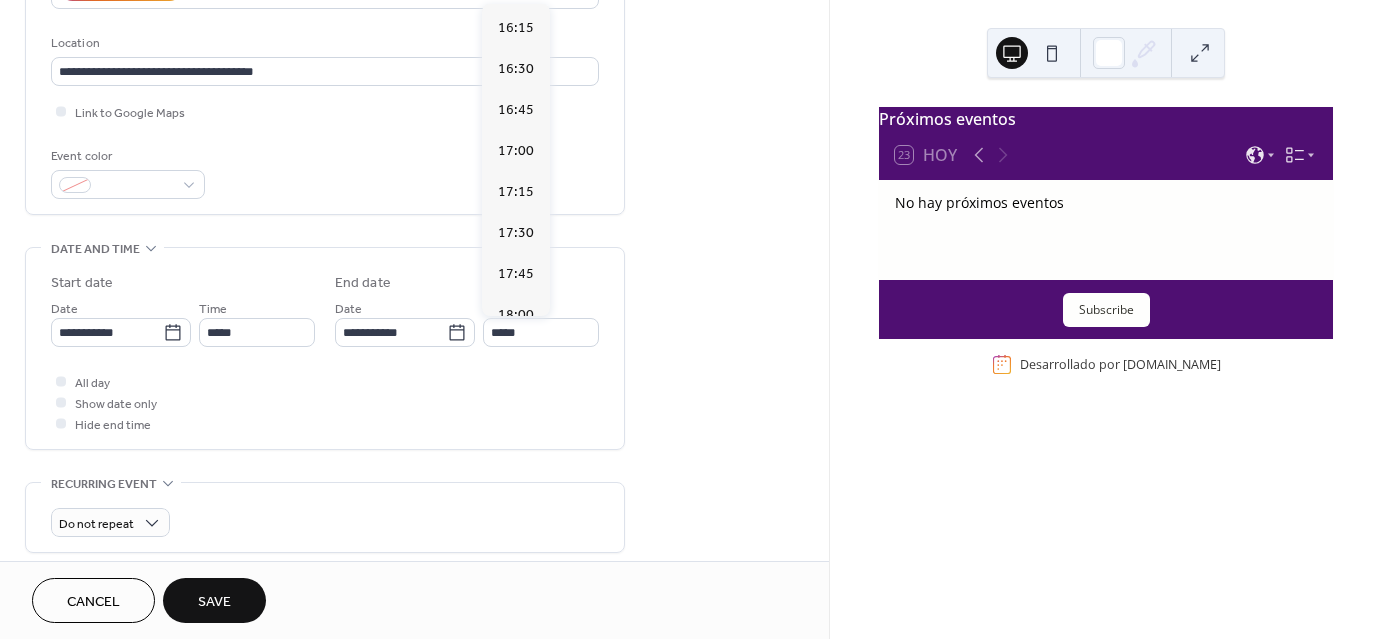 scroll, scrollTop: 273, scrollLeft: 0, axis: vertical 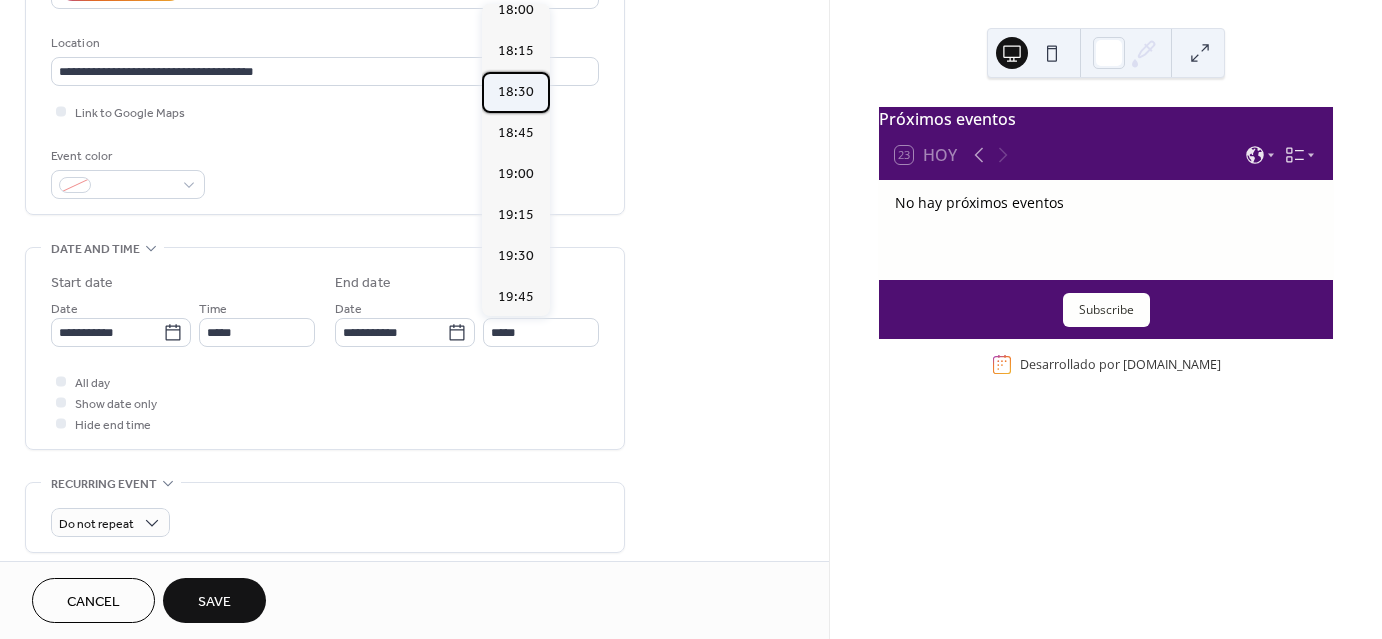 click on "18:30" at bounding box center (516, 92) 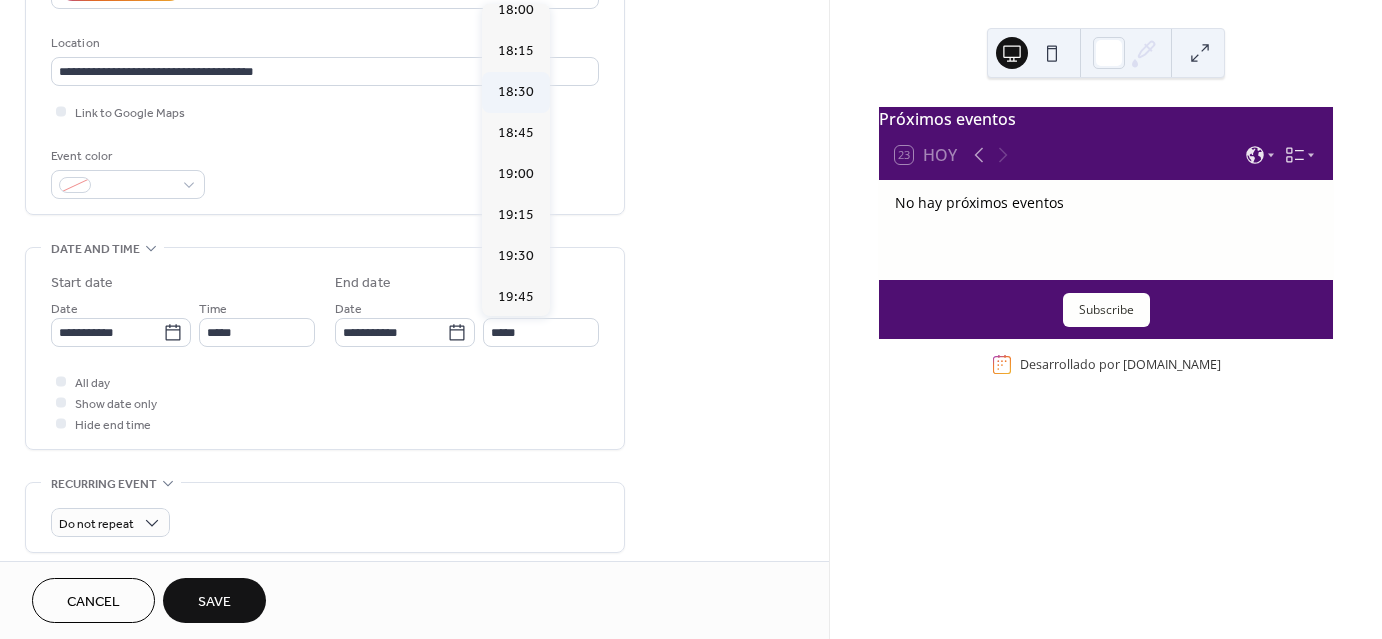 type on "*****" 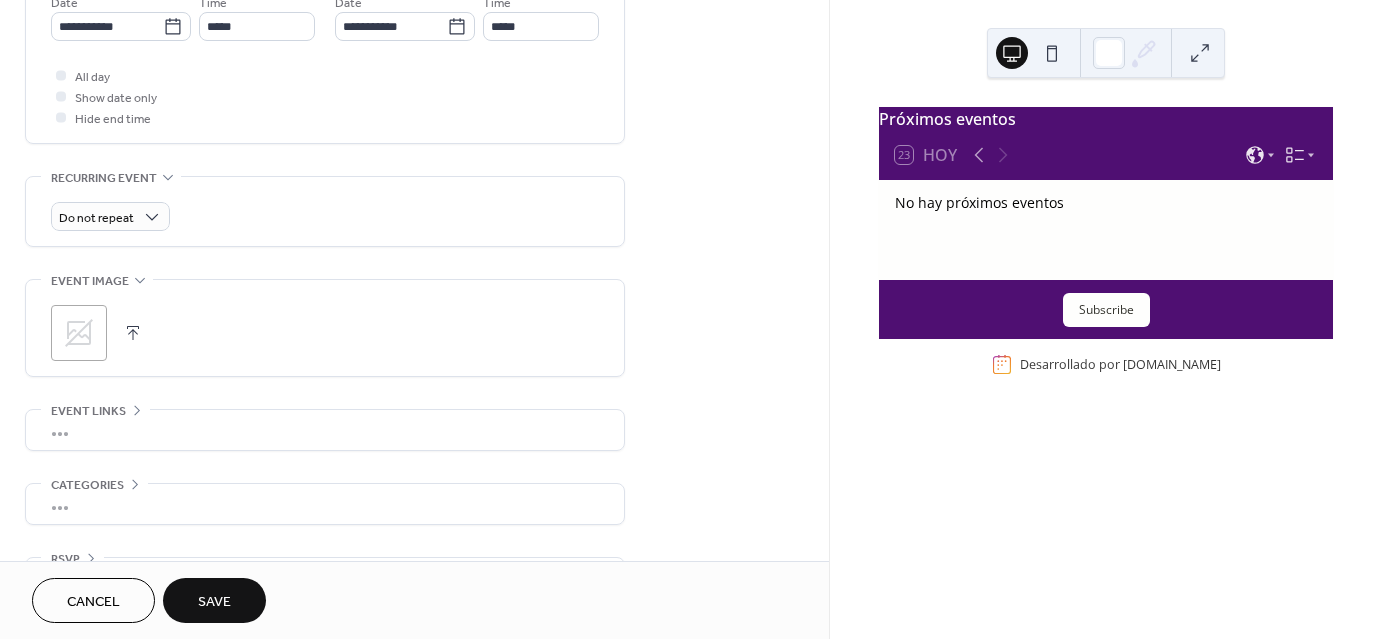 scroll, scrollTop: 727, scrollLeft: 0, axis: vertical 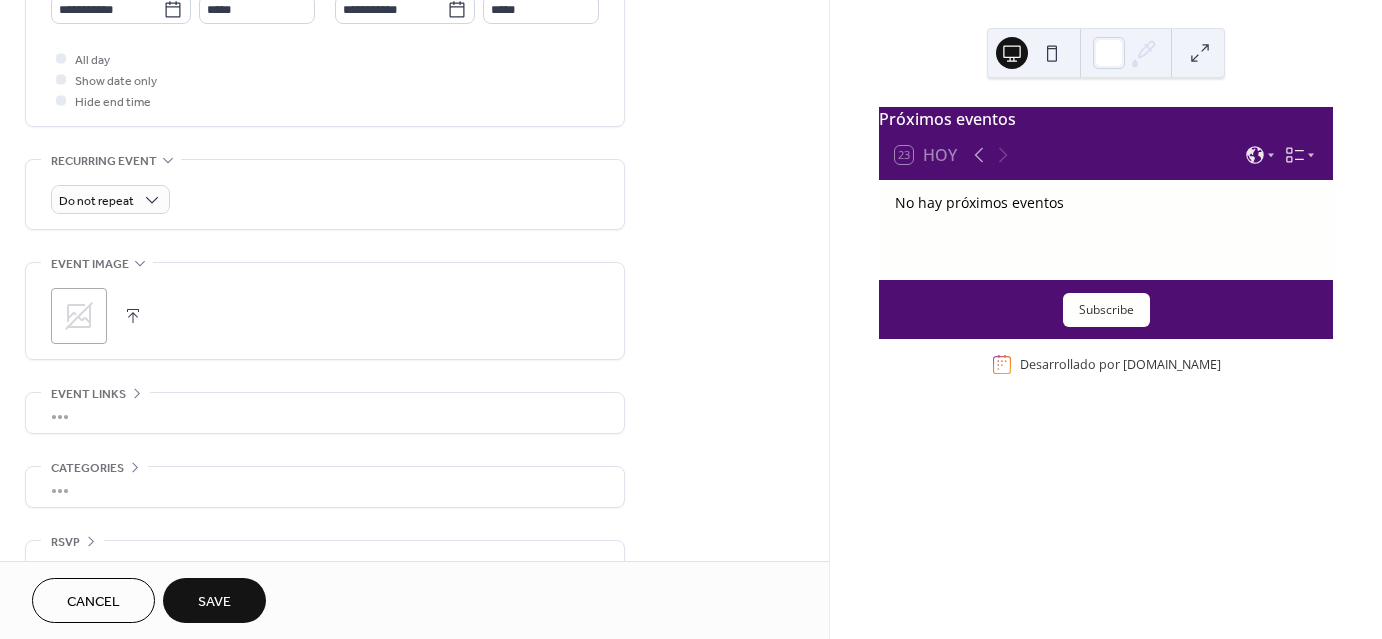 click at bounding box center [133, 316] 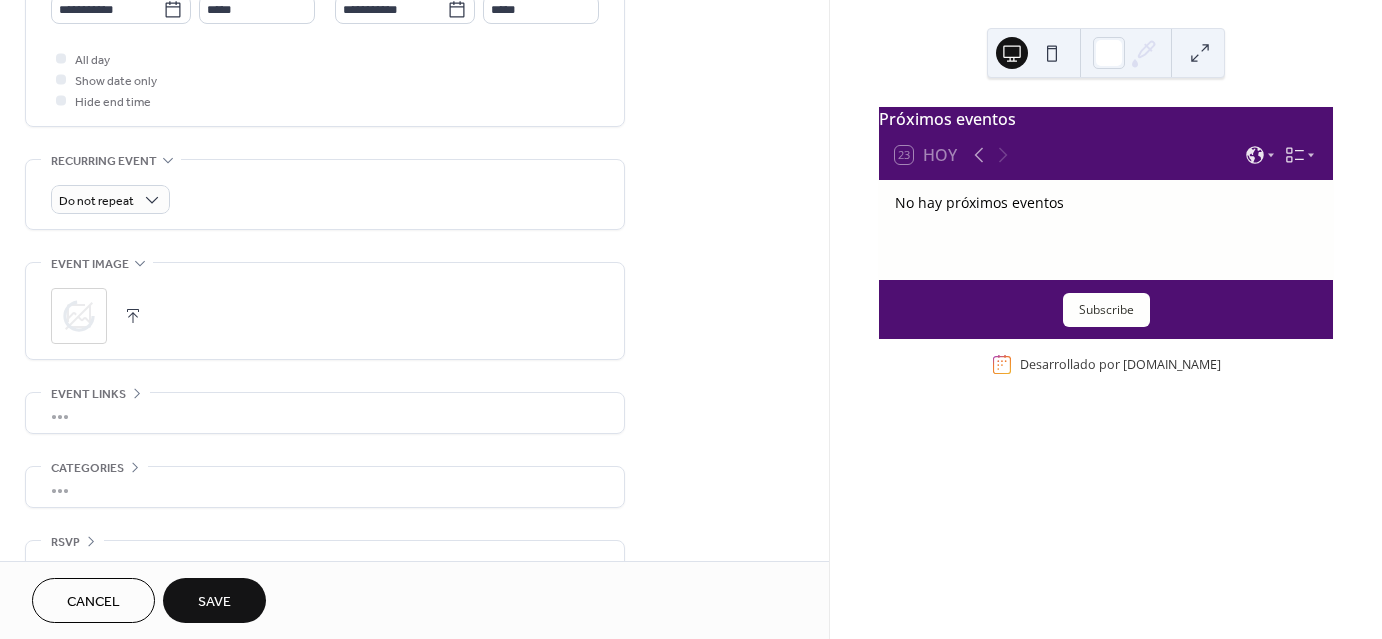 click on "Próximos eventos 23 [DATE] No hay próximos eventos Subscribe Desarrollado por   [DOMAIN_NAME]" at bounding box center (1106, 319) 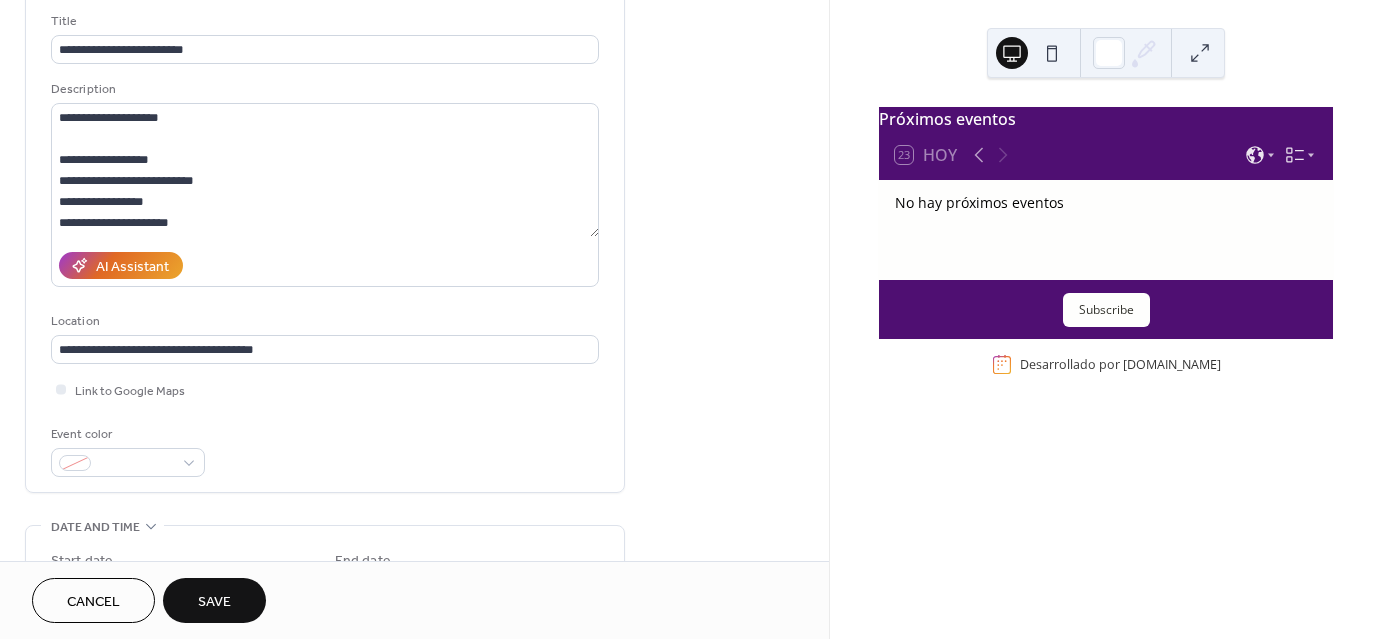 scroll, scrollTop: 77, scrollLeft: 0, axis: vertical 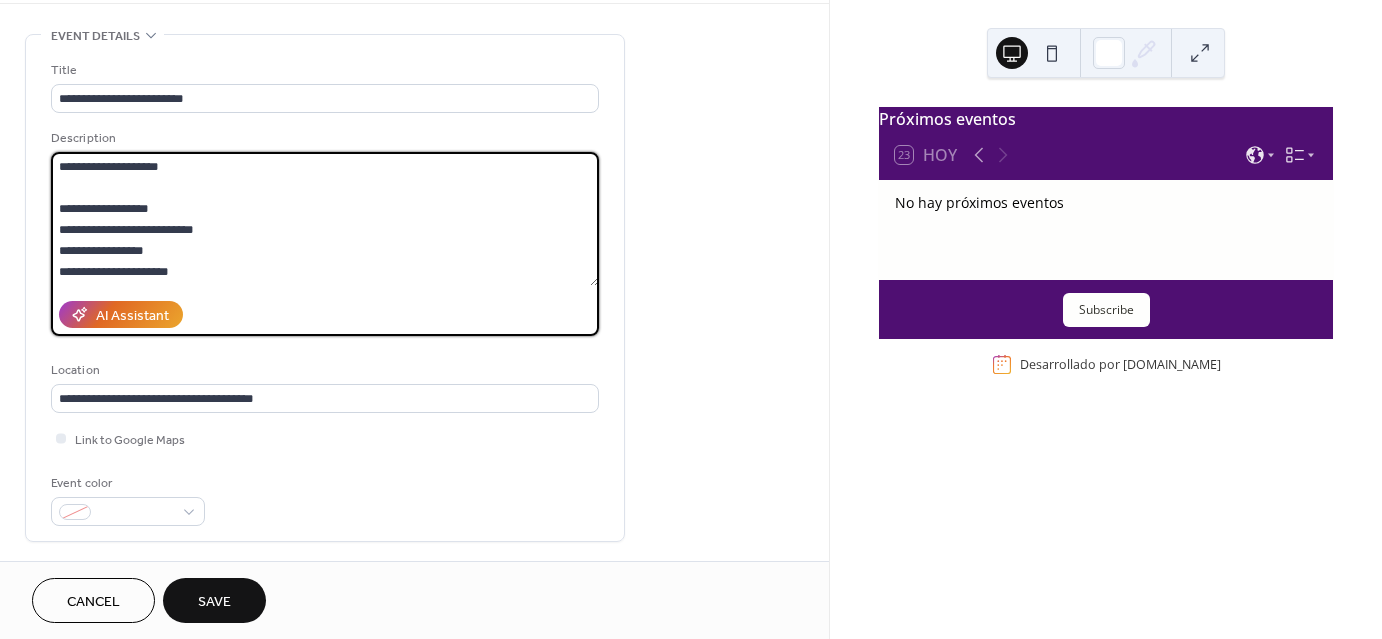 drag, startPoint x: 223, startPoint y: 233, endPoint x: 51, endPoint y: 195, distance: 176.14766 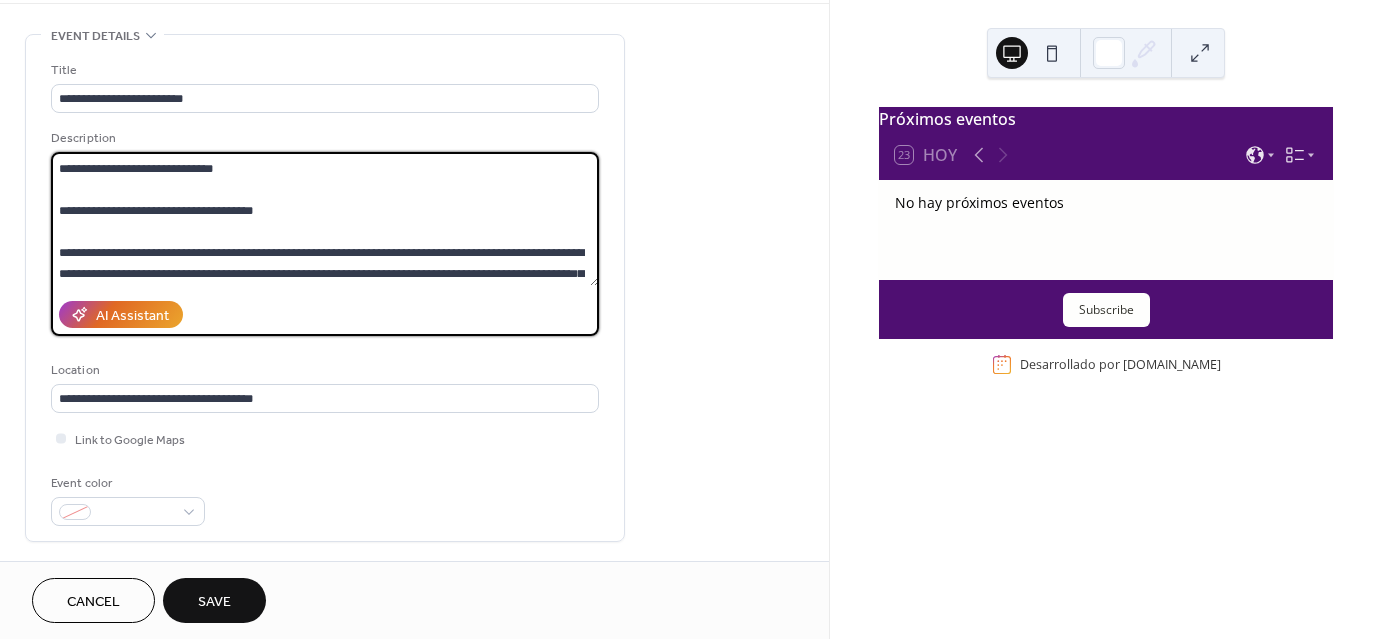 scroll, scrollTop: 144, scrollLeft: 0, axis: vertical 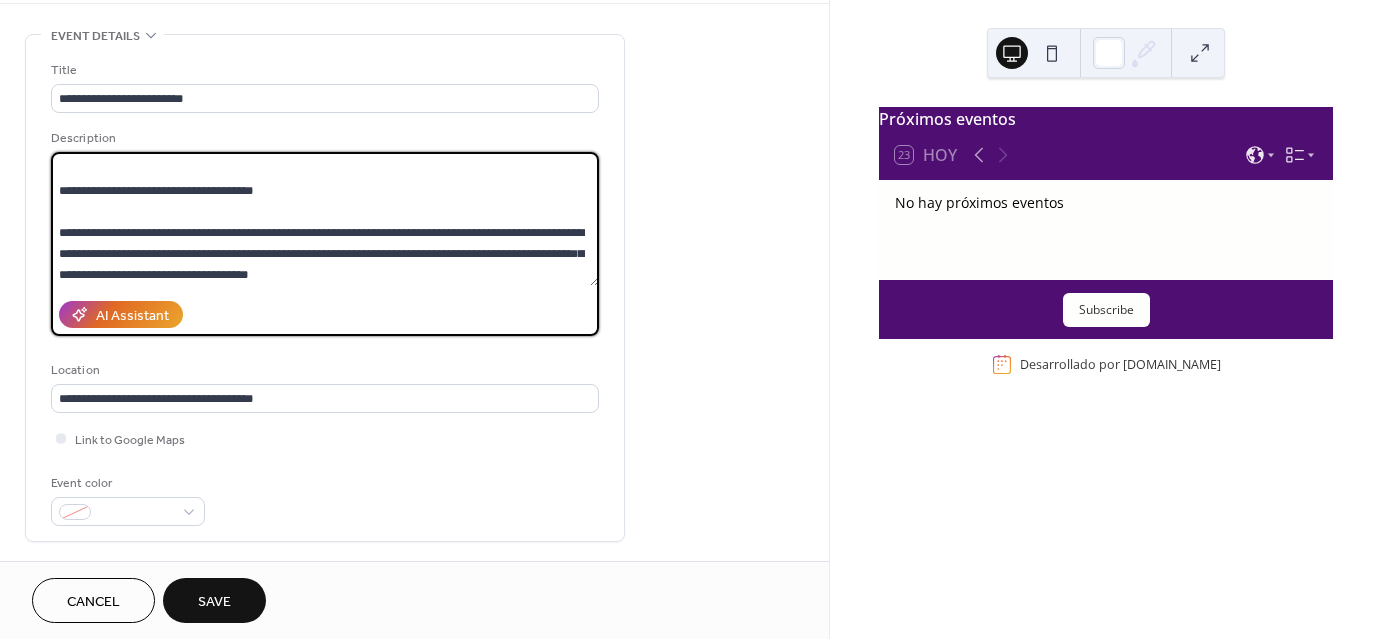 type on "**********" 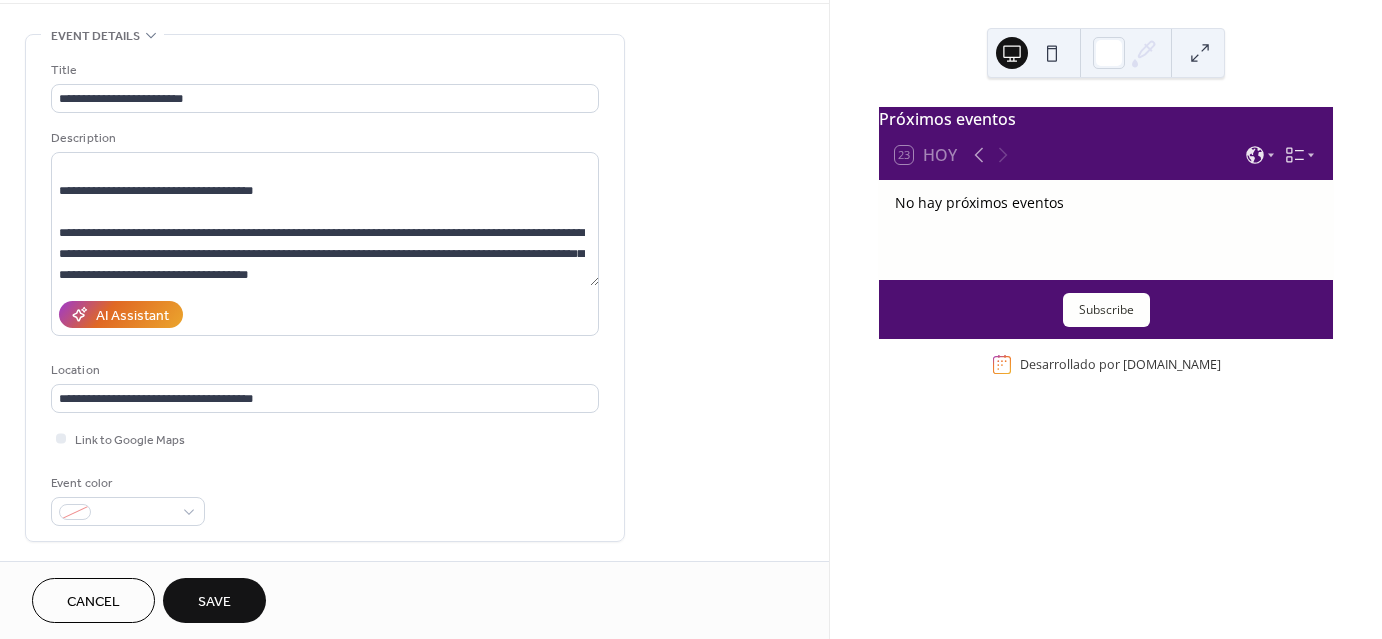 click on "Save" at bounding box center (214, 602) 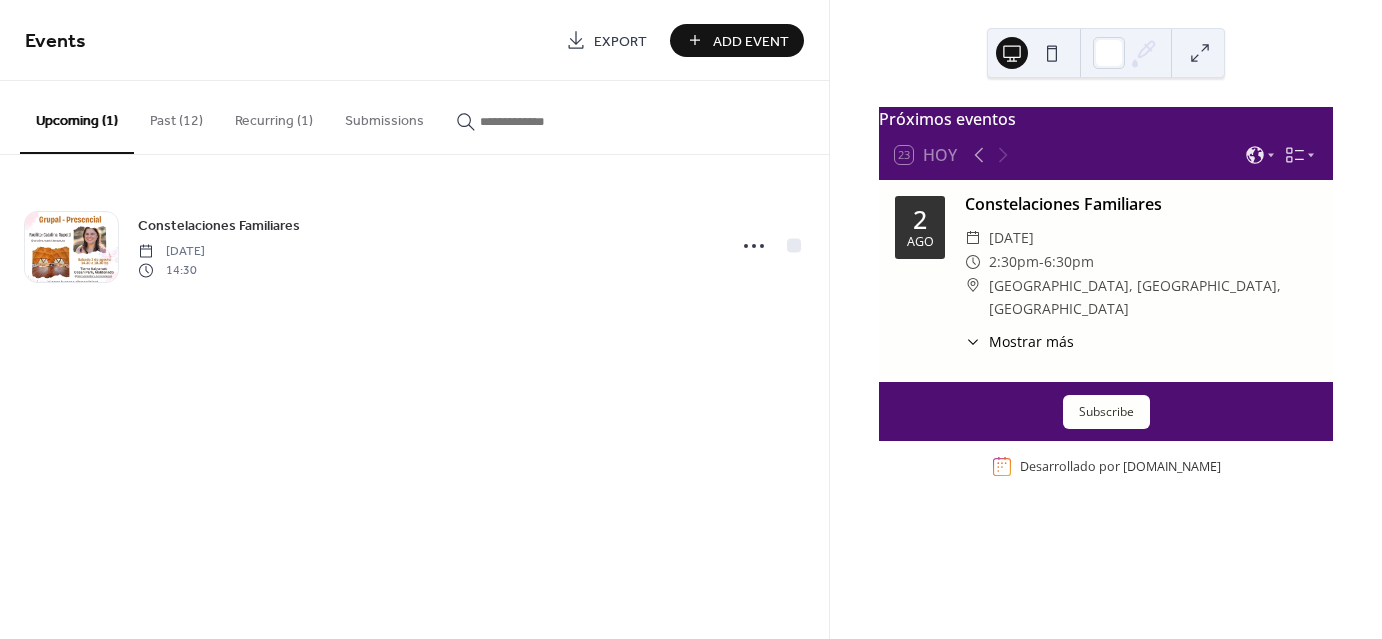 click on "Mostrar más" at bounding box center (1031, 341) 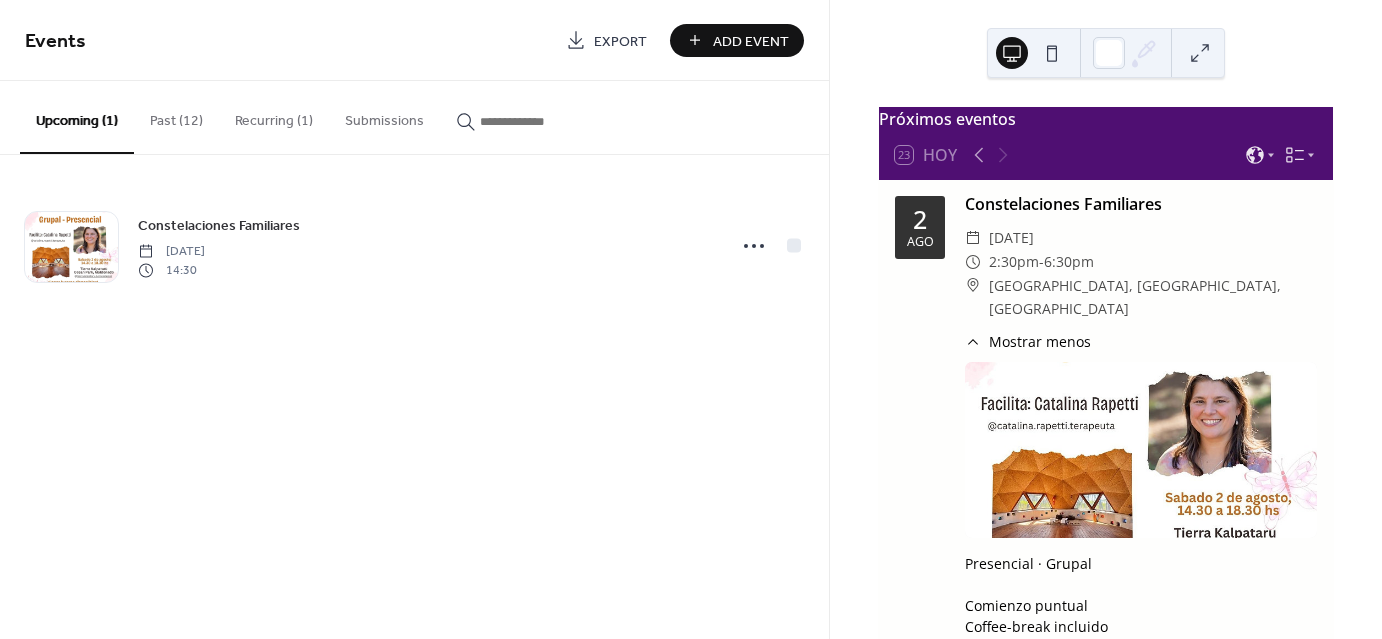 type 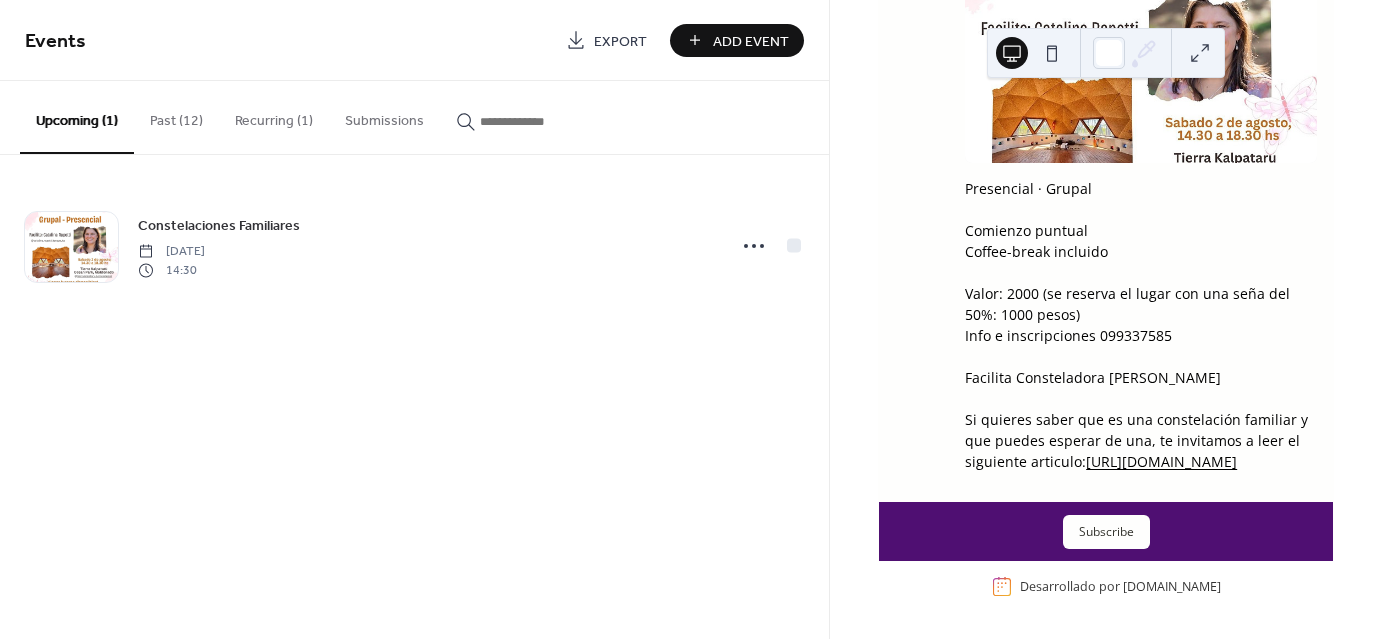 scroll, scrollTop: 380, scrollLeft: 0, axis: vertical 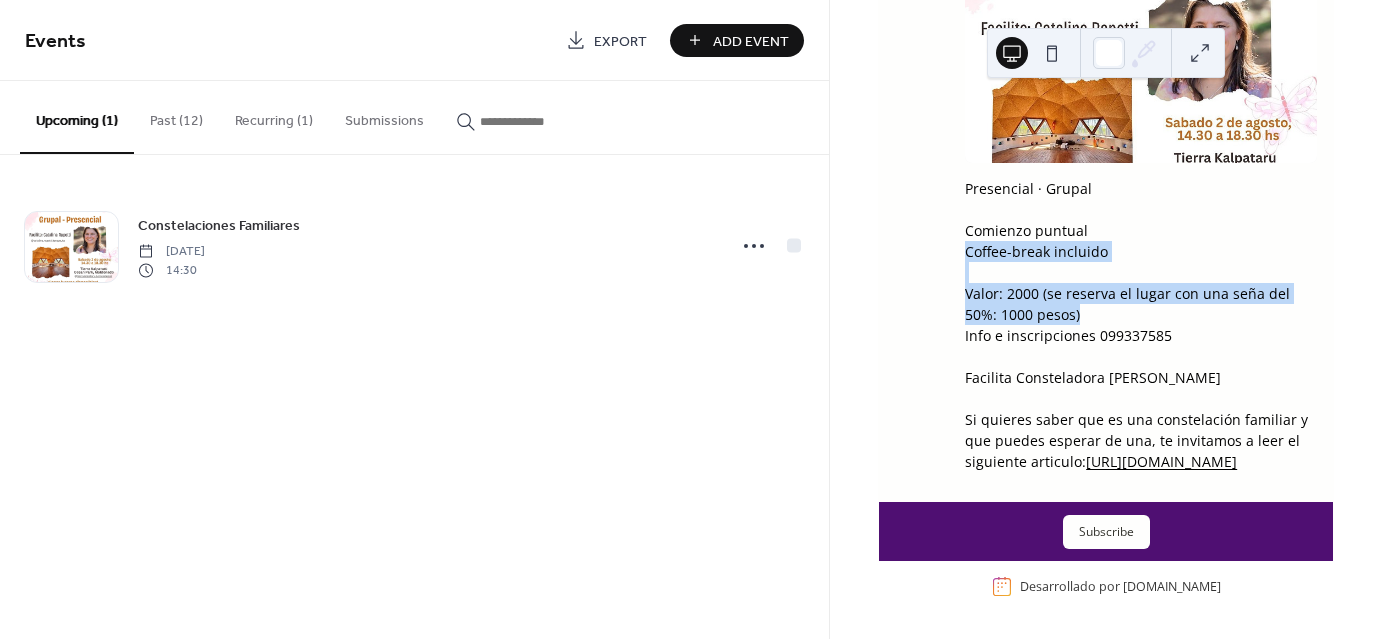drag, startPoint x: 1376, startPoint y: 303, endPoint x: 1393, endPoint y: 227, distance: 77.87811 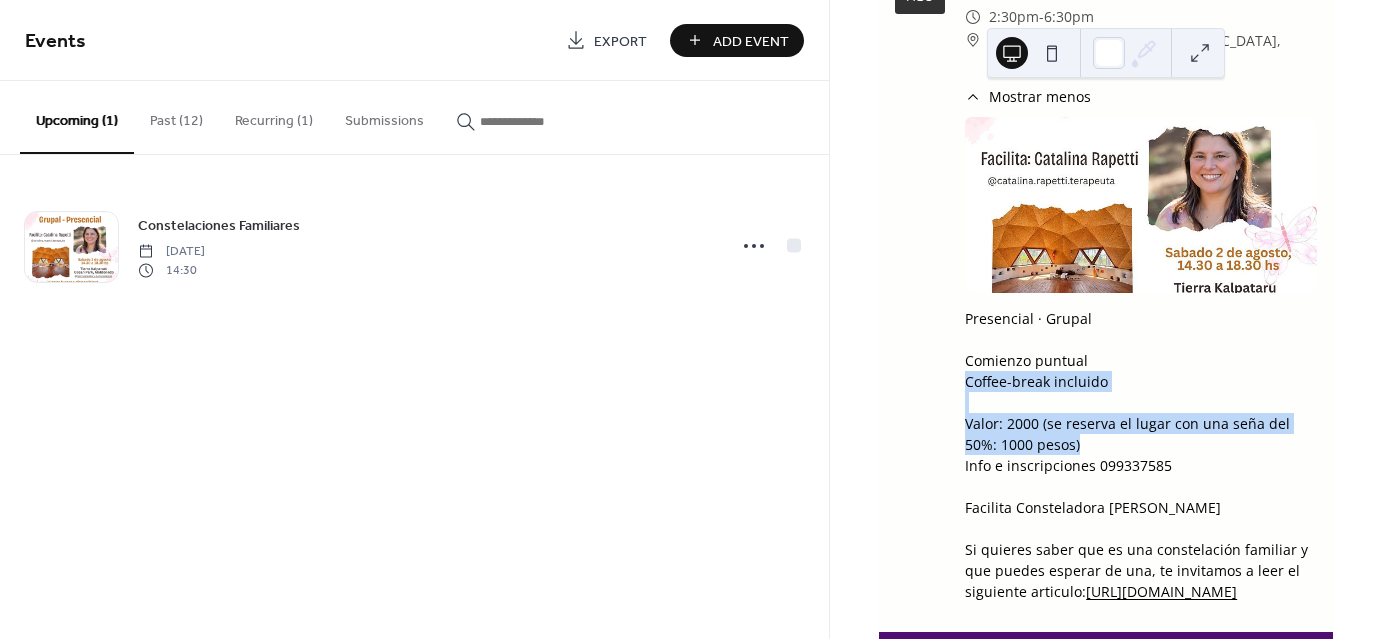 scroll, scrollTop: 0, scrollLeft: 0, axis: both 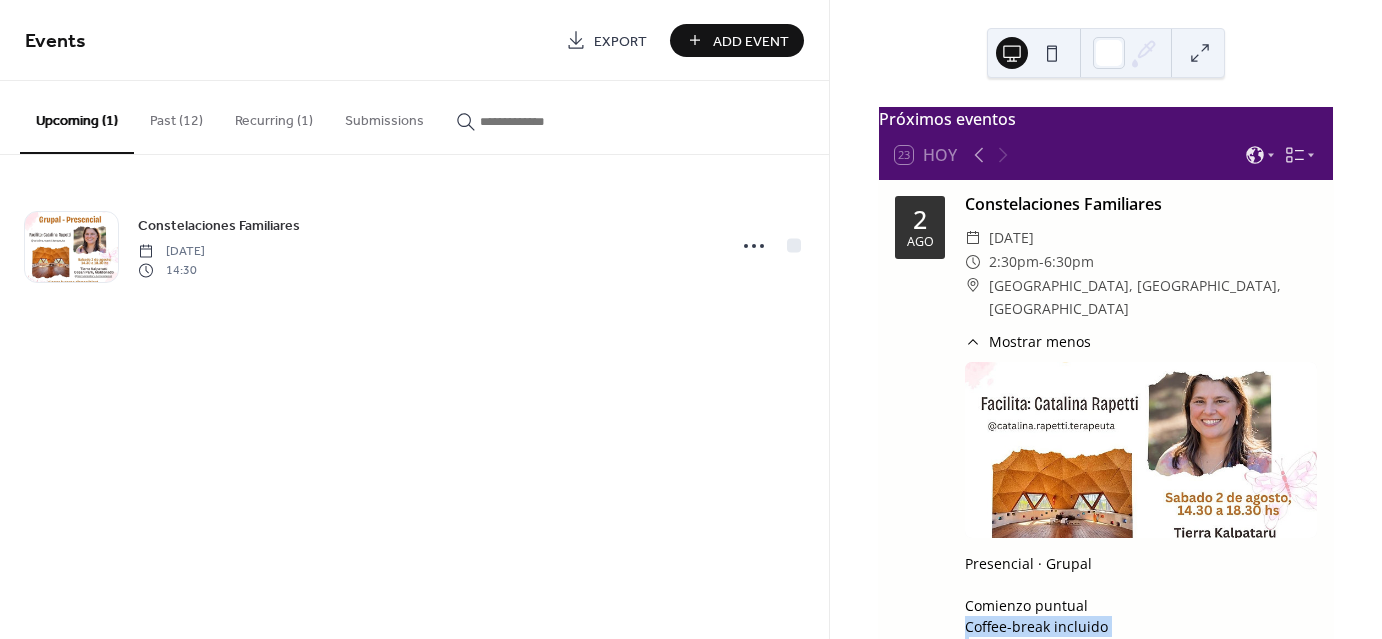 click on "Past (12)" at bounding box center [176, 116] 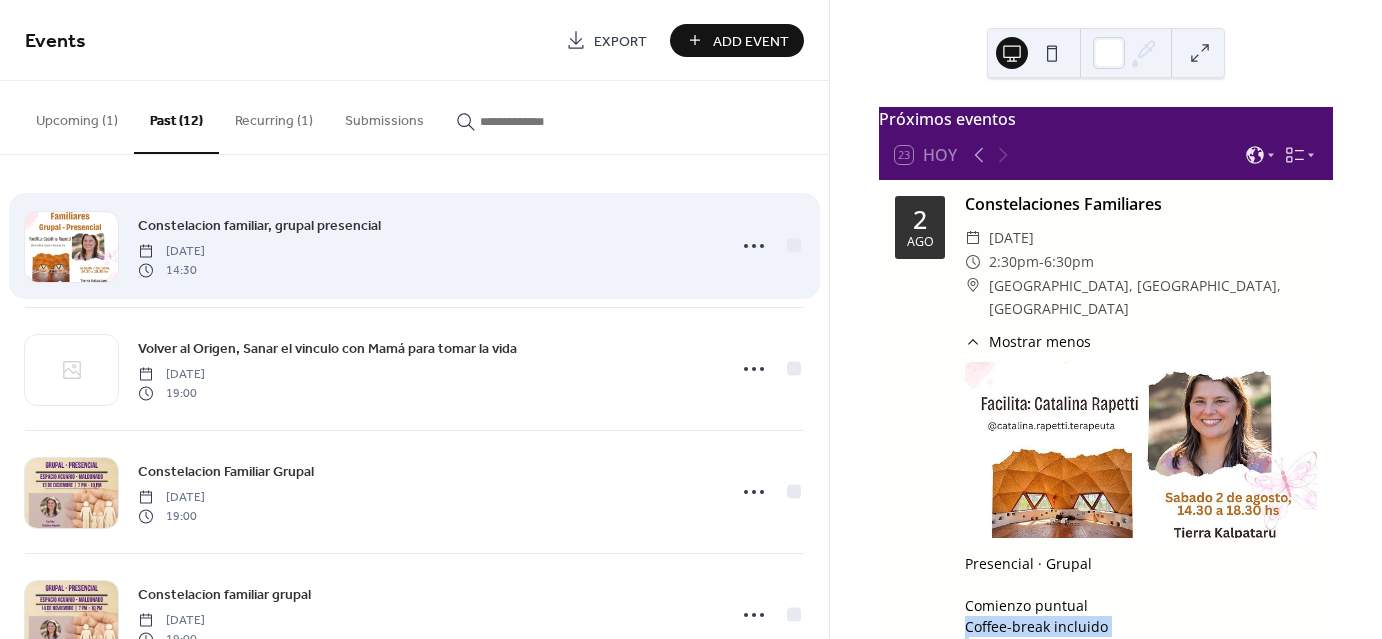 click on "Constelacion familiar, grupal presencial" at bounding box center (259, 226) 